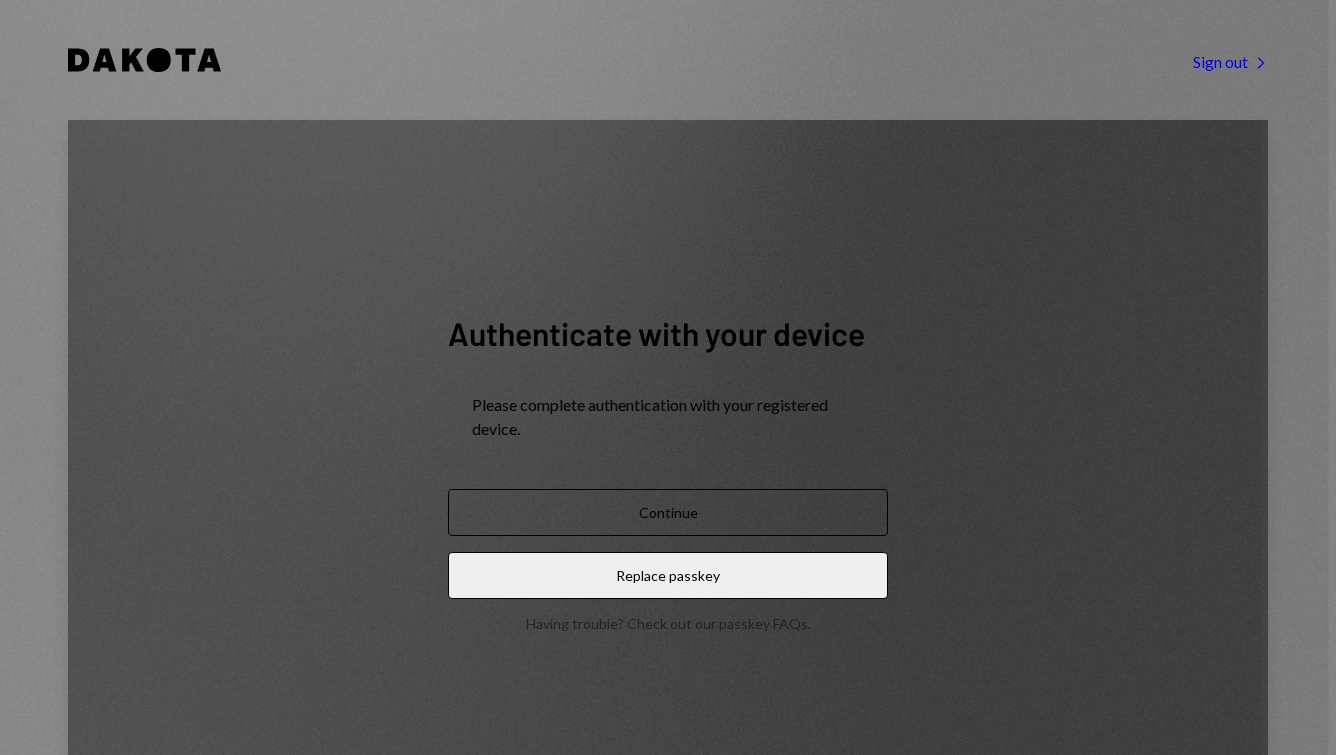 scroll, scrollTop: 0, scrollLeft: 0, axis: both 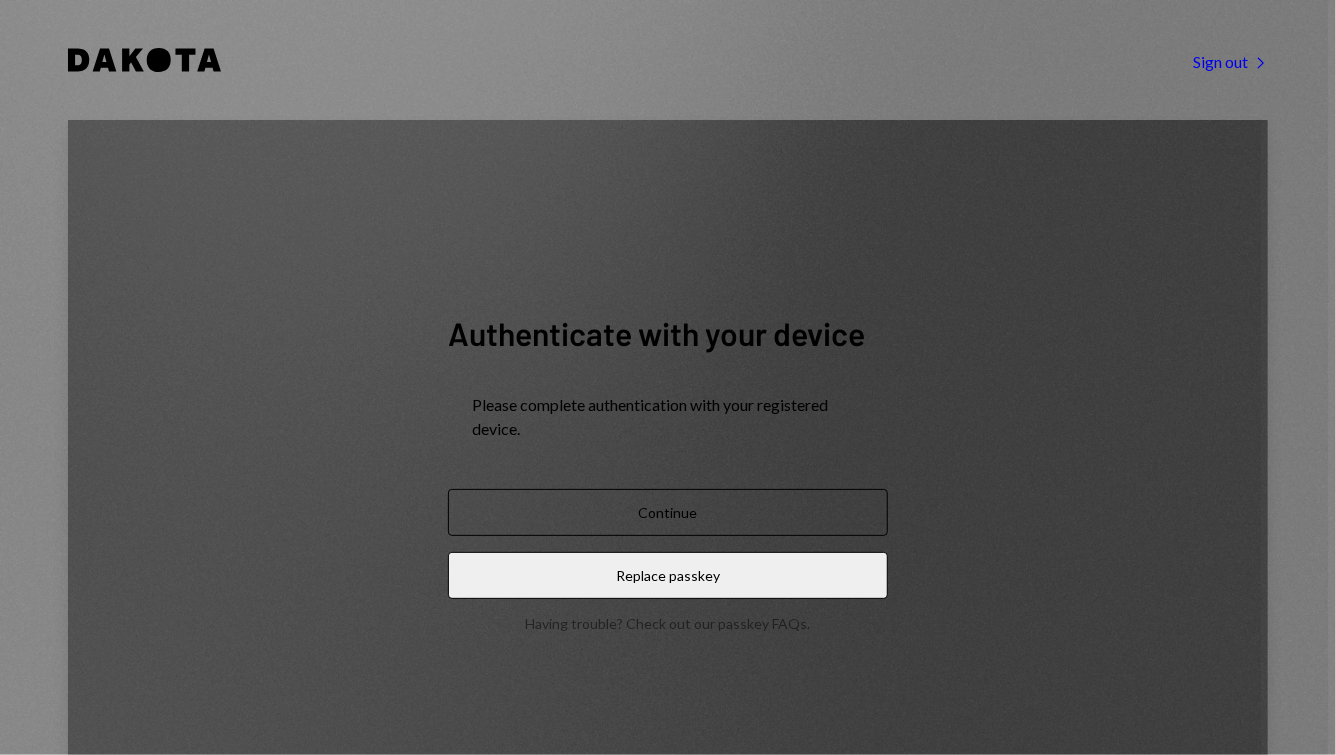 click on "Continue" at bounding box center (668, 512) 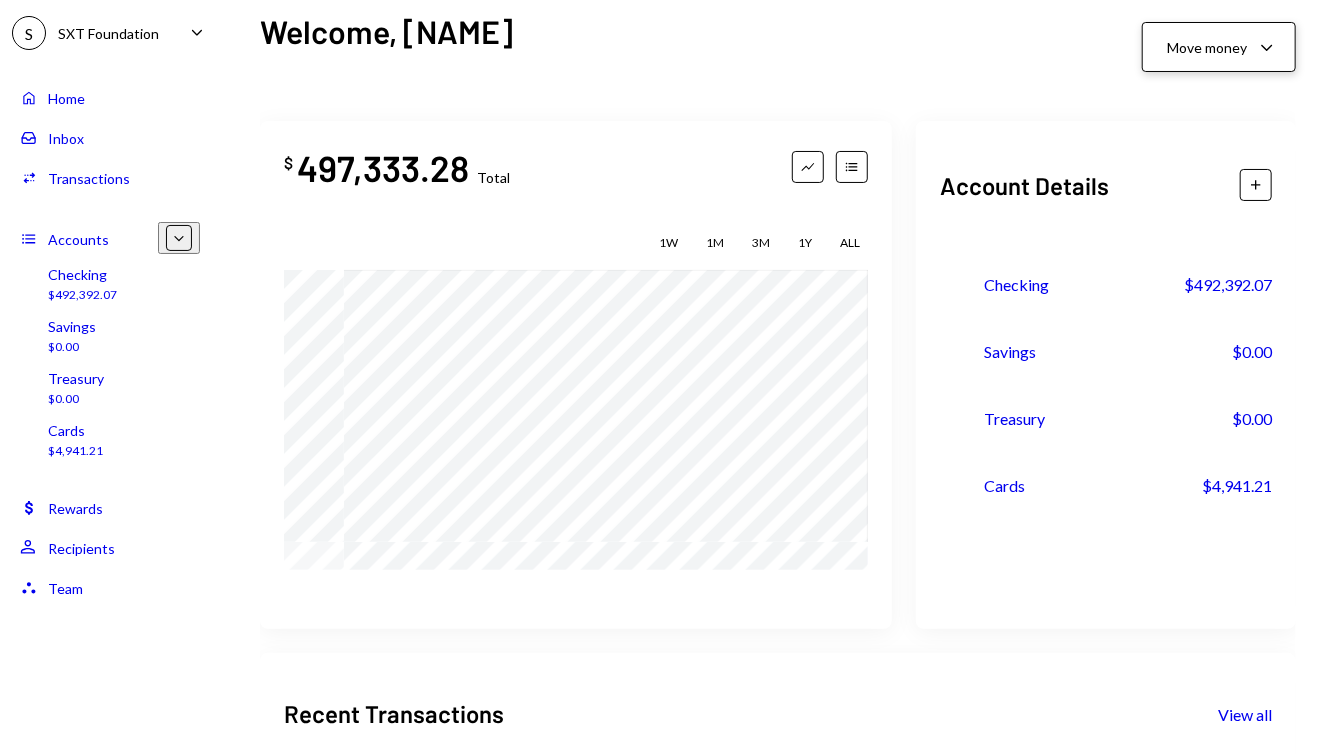 click on "Caret Down" at bounding box center (1267, 47) 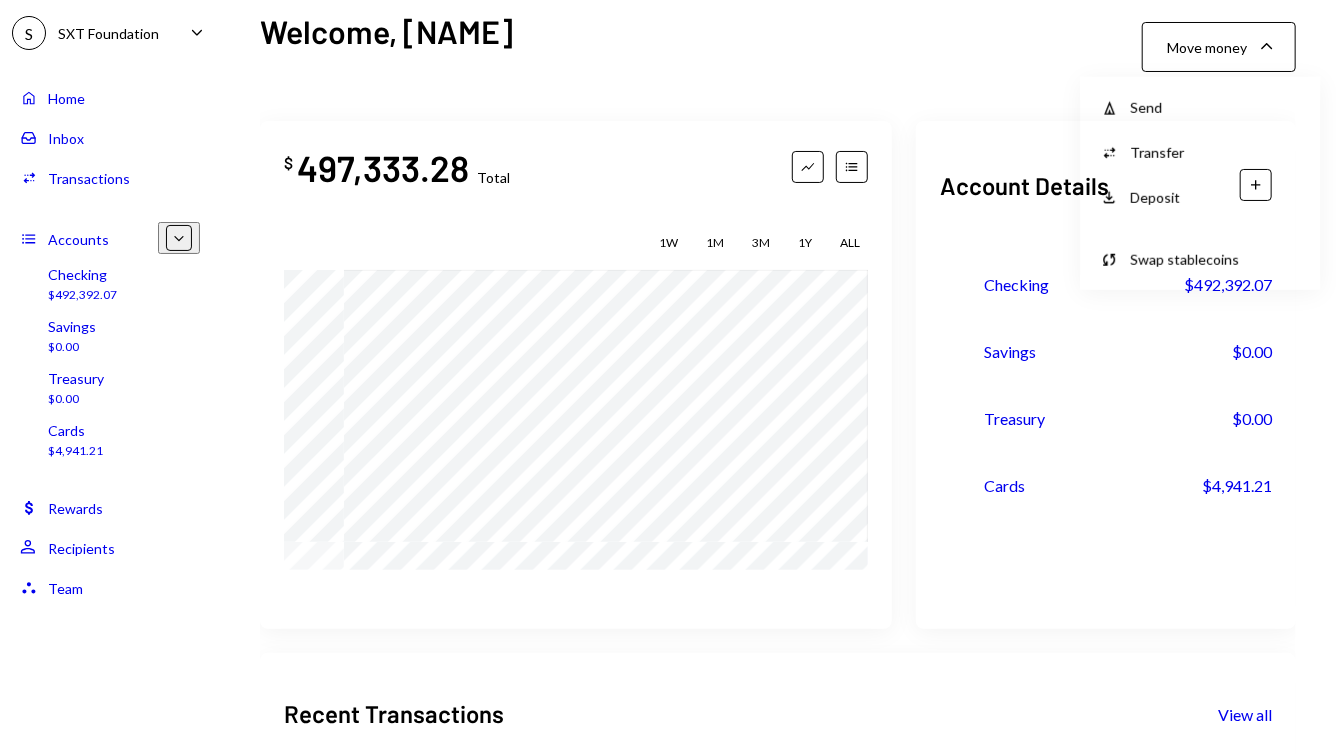click on "Send" at bounding box center (1215, 107) 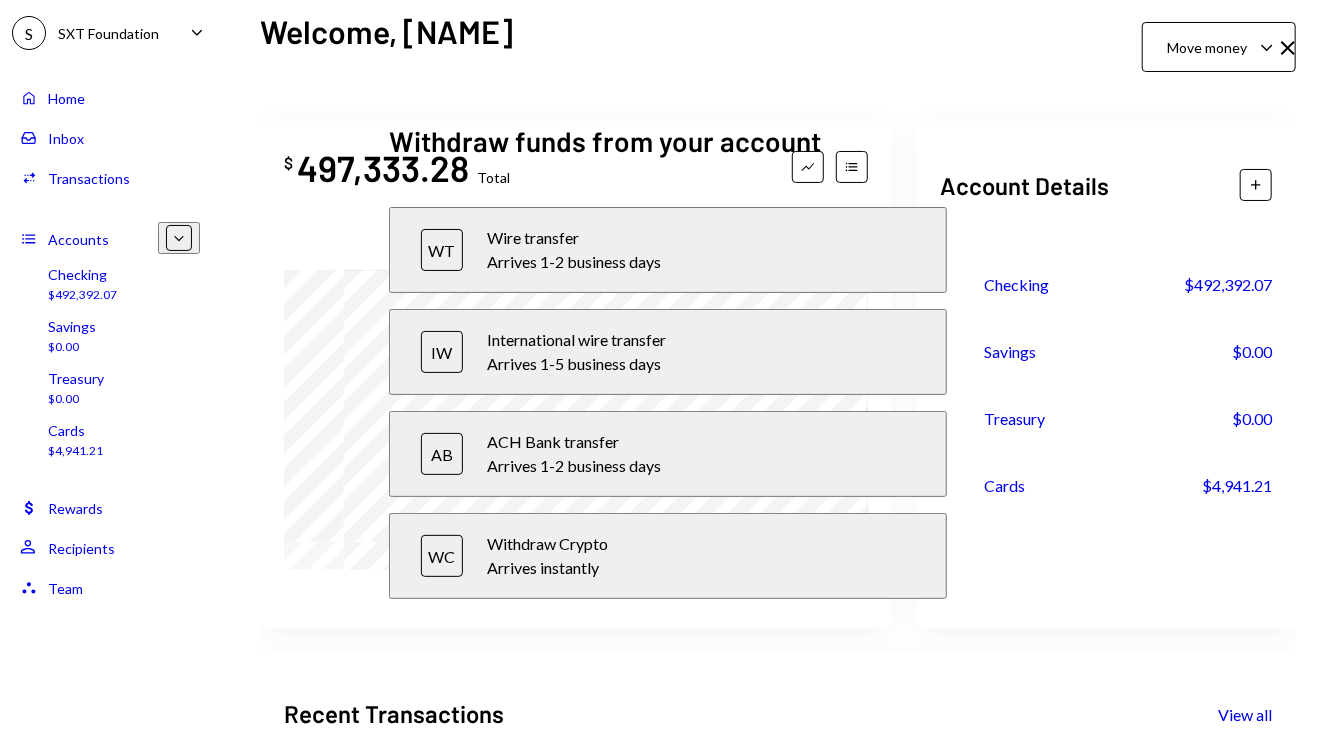 click on "International wire transfer" at bounding box center (701, 238) 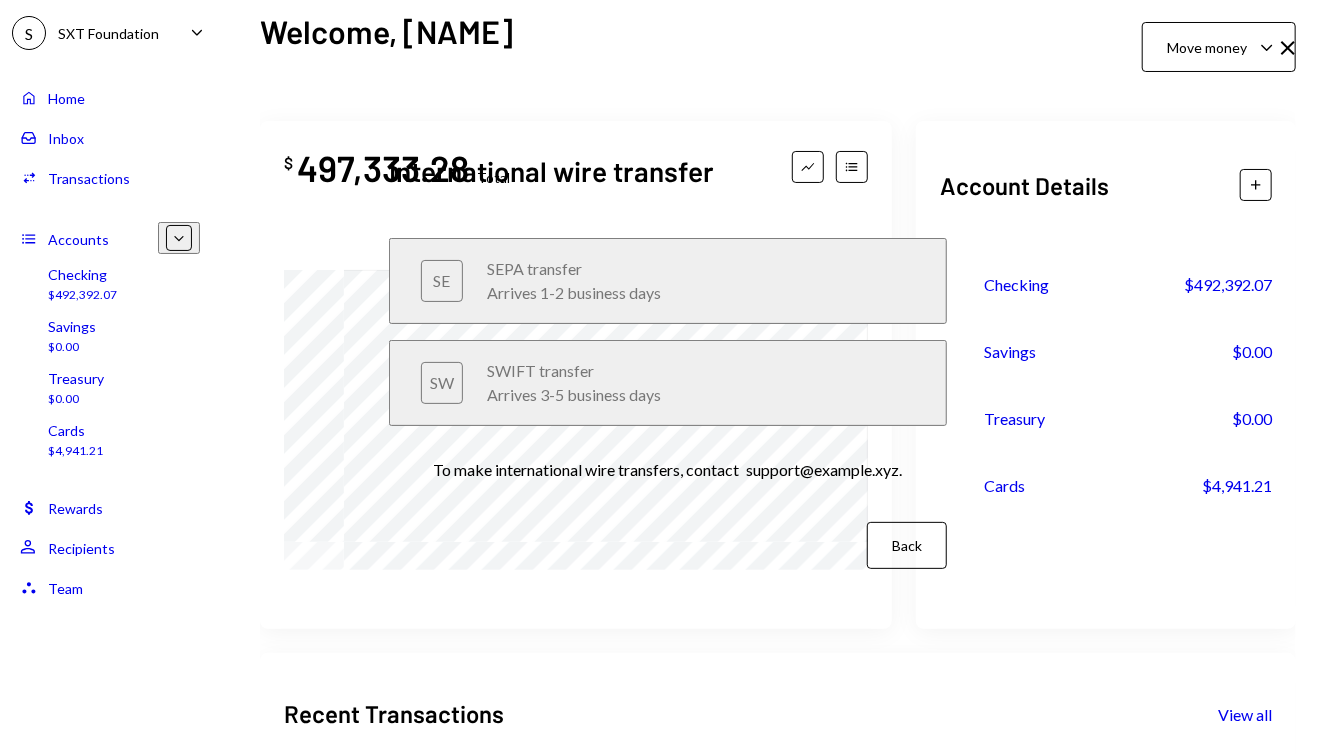 click on "Back" at bounding box center (907, 545) 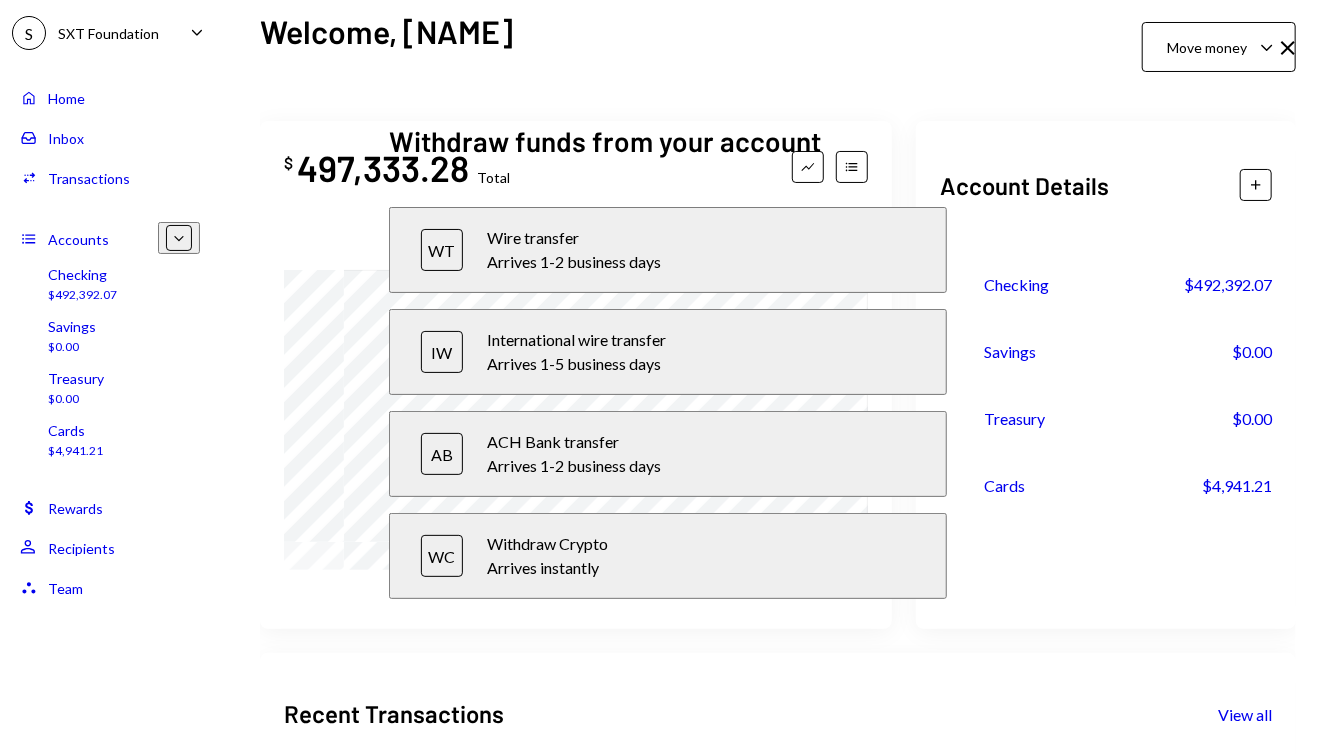 click at bounding box center [1288, 48] 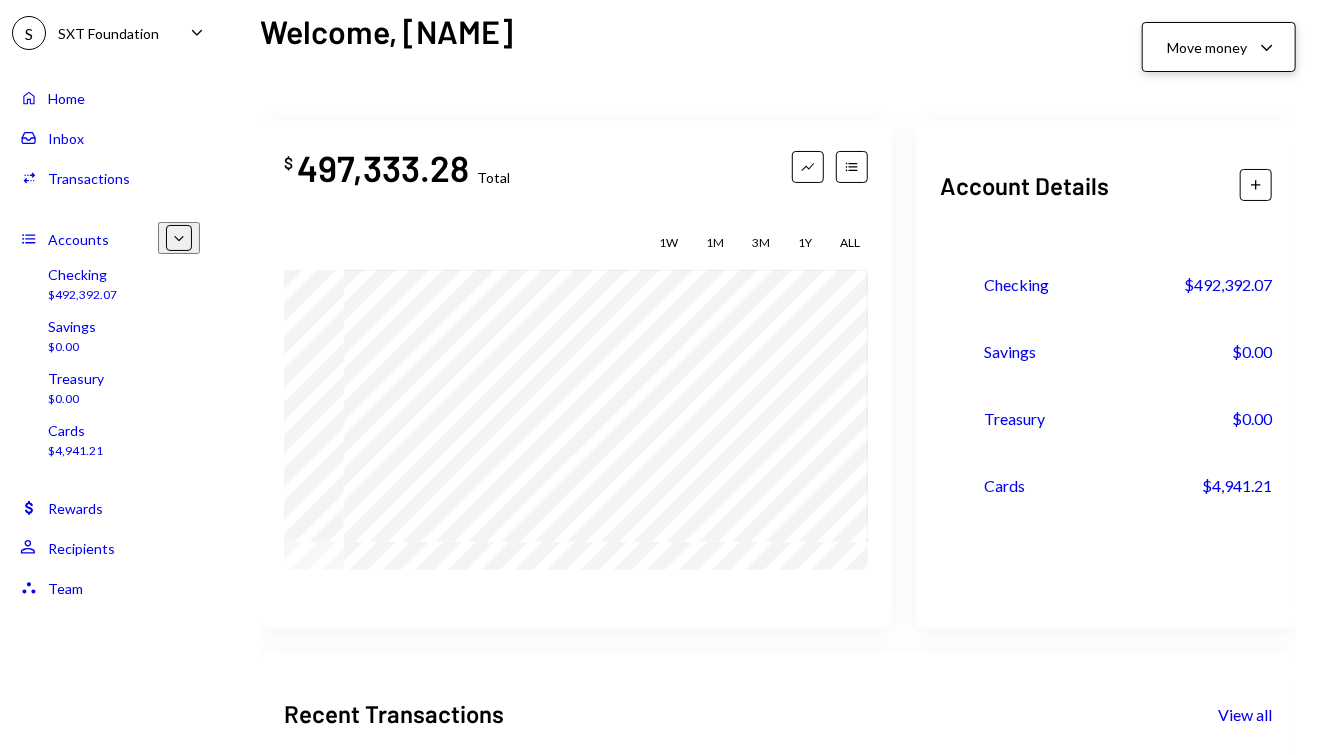 click on "Move money" at bounding box center [1207, 47] 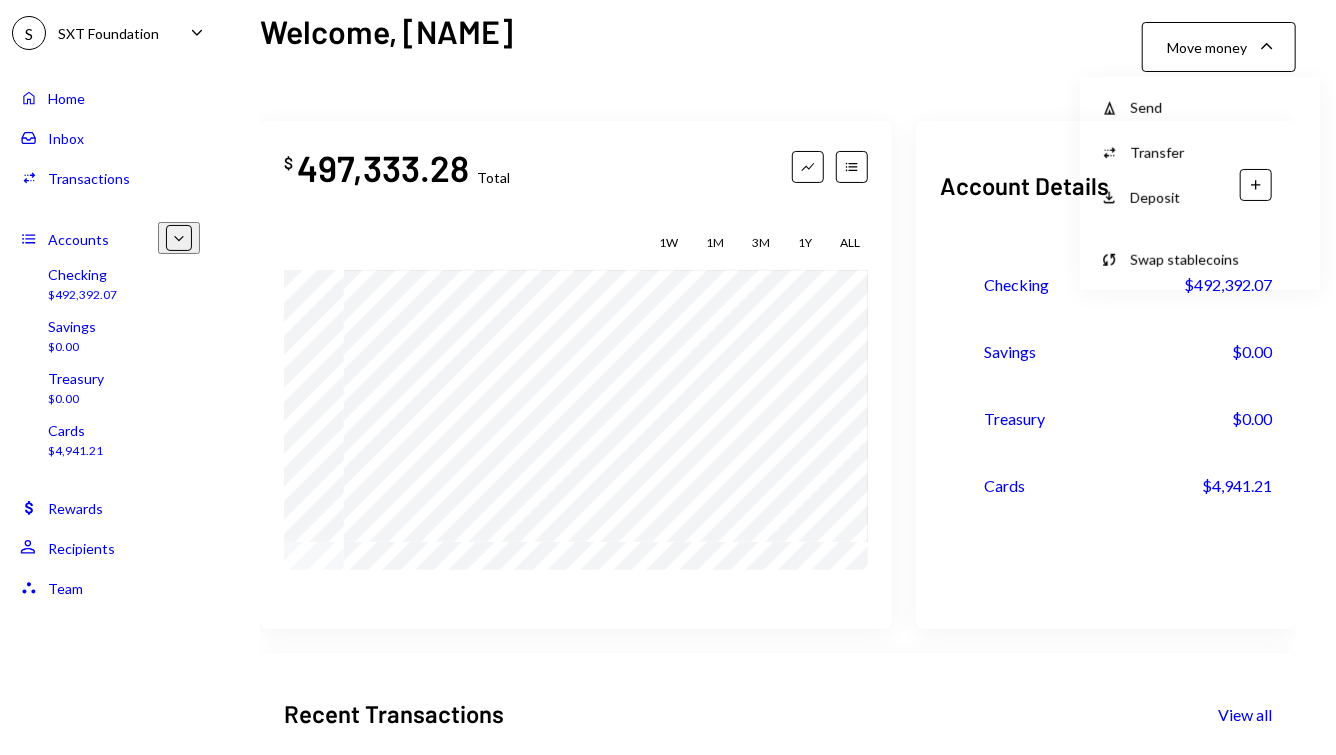 click on "Transactions" at bounding box center (89, 178) 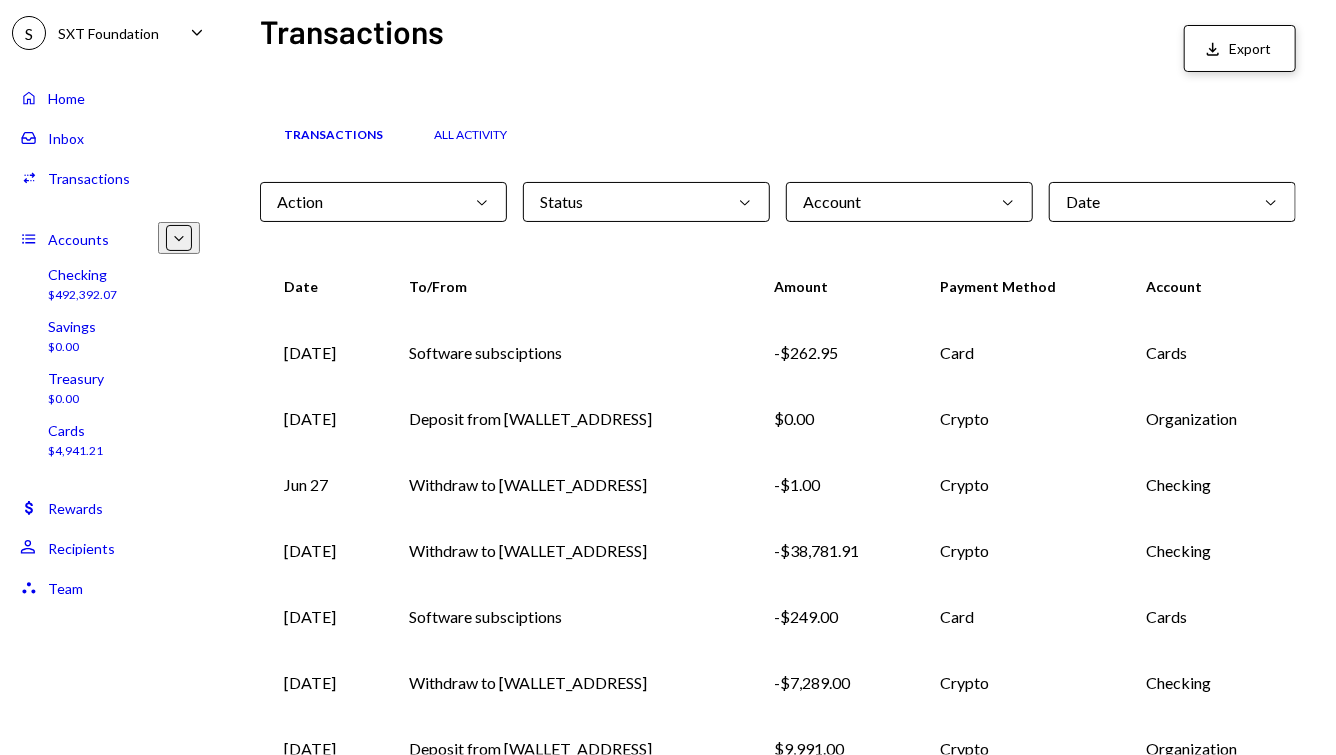 click on "Download Export" at bounding box center (1240, 48) 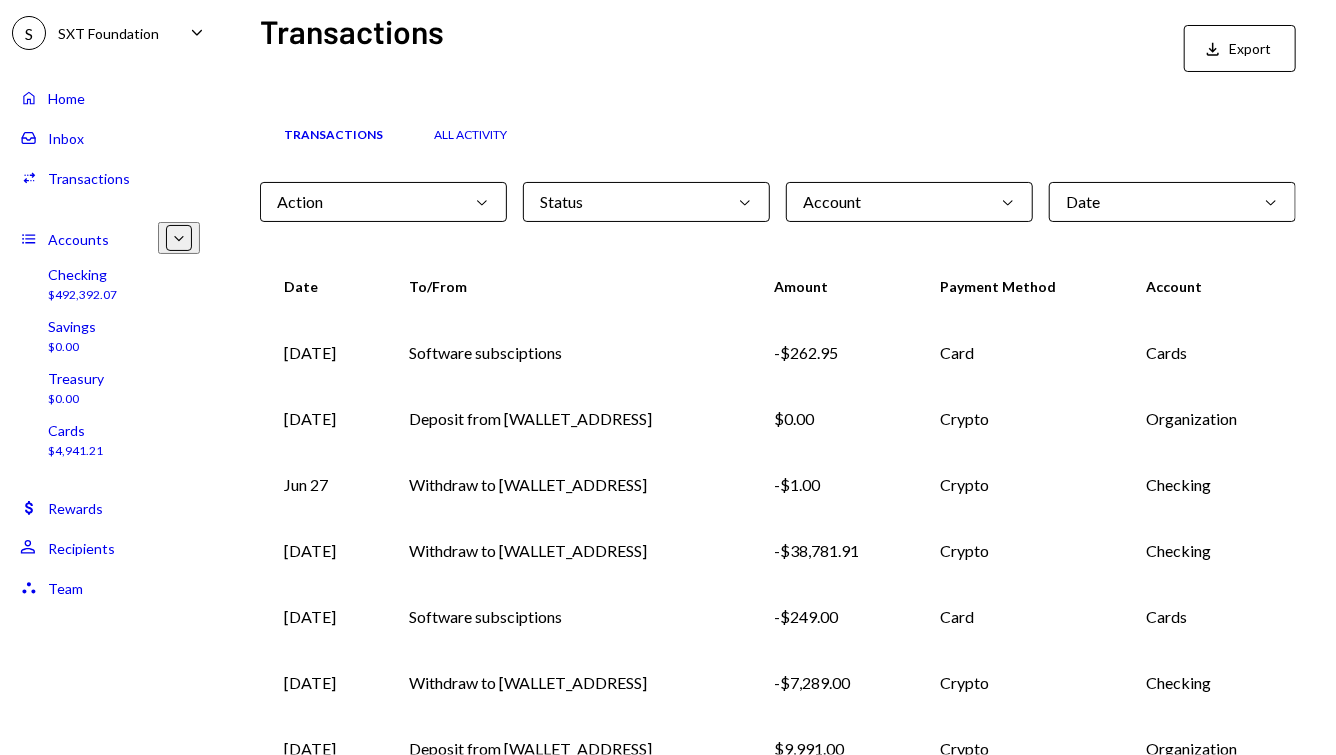 click on "Transactions Download Export" at bounding box center [778, 50] 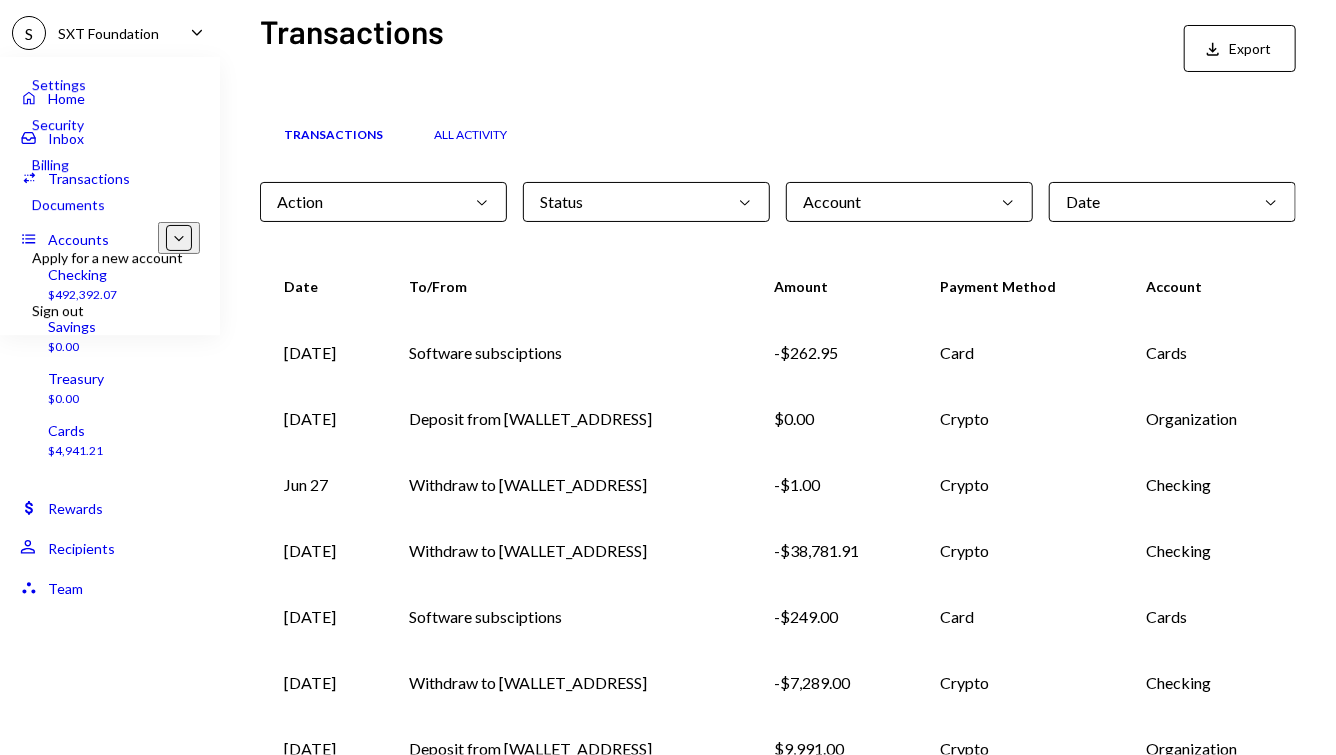 click on "Sign out" at bounding box center [140, 257] 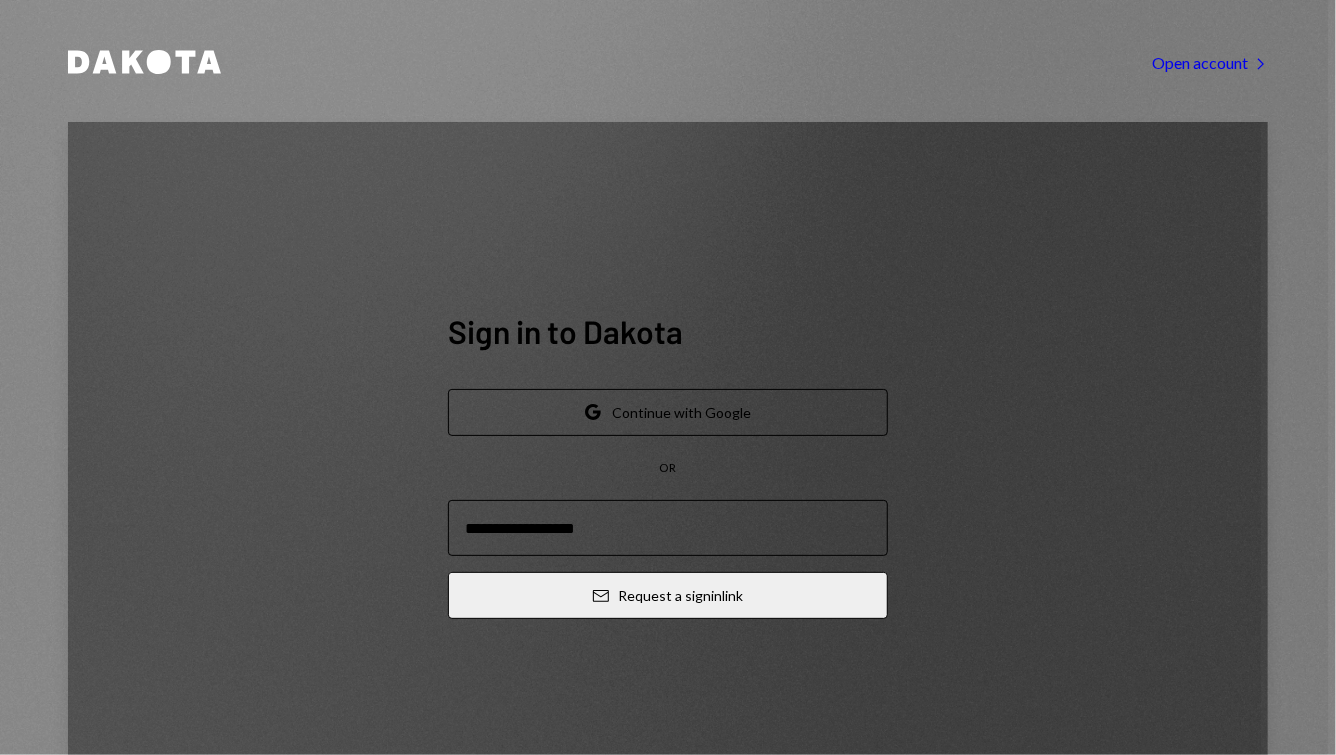 click on "Sign in to Dakota Google  Continue with Google OR Email Request a sign  in  link" at bounding box center [668, 462] 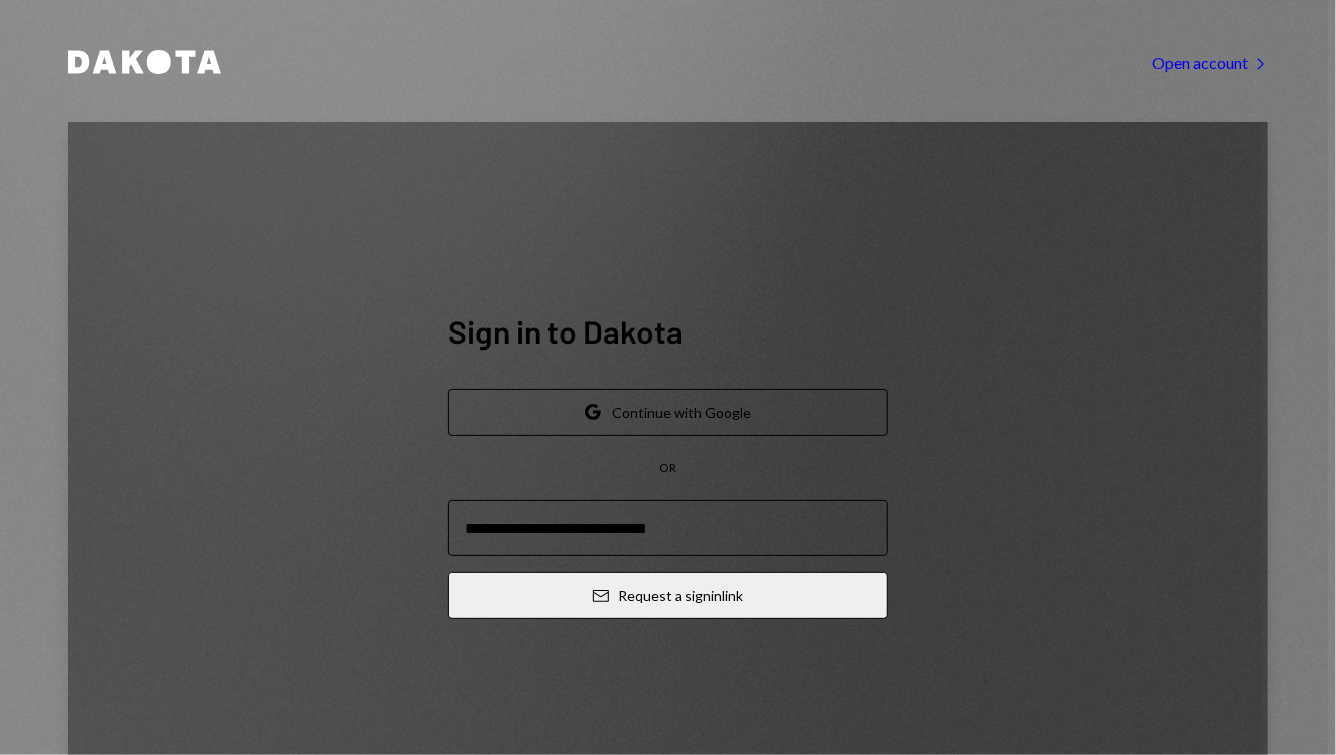 type on "**********" 